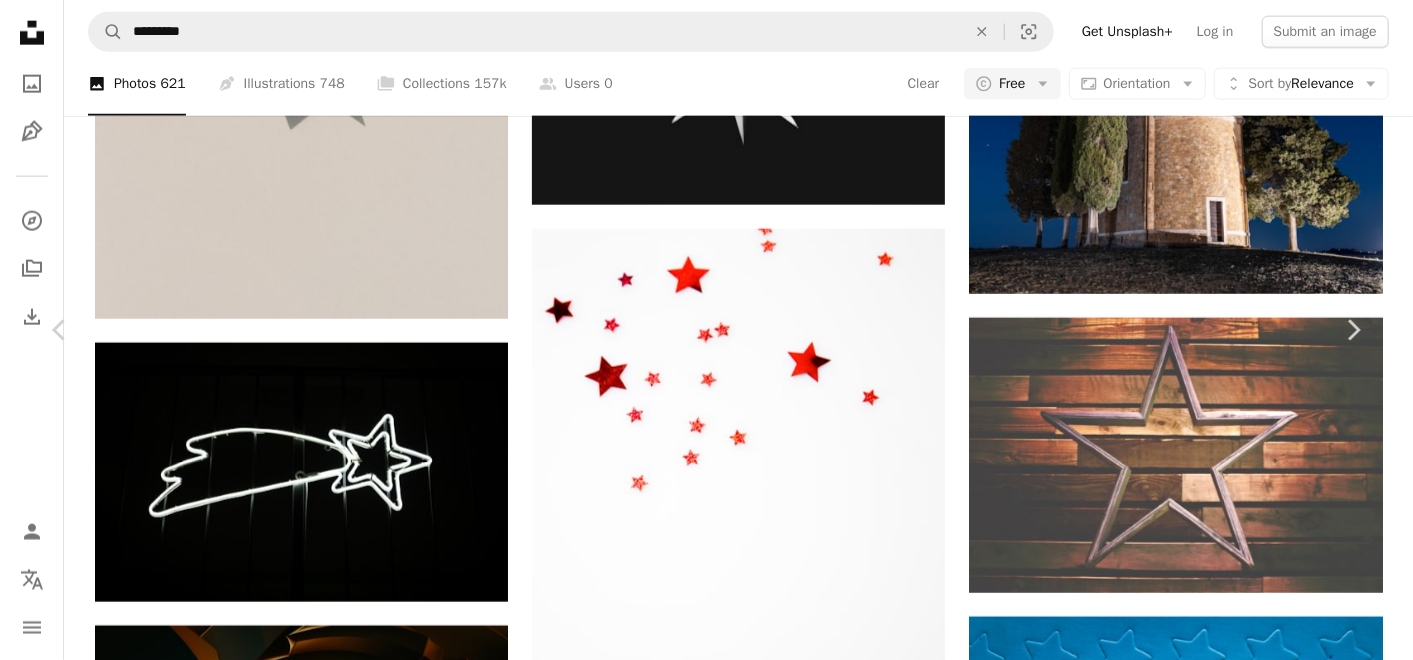 scroll, scrollTop: 1444, scrollLeft: 0, axis: vertical 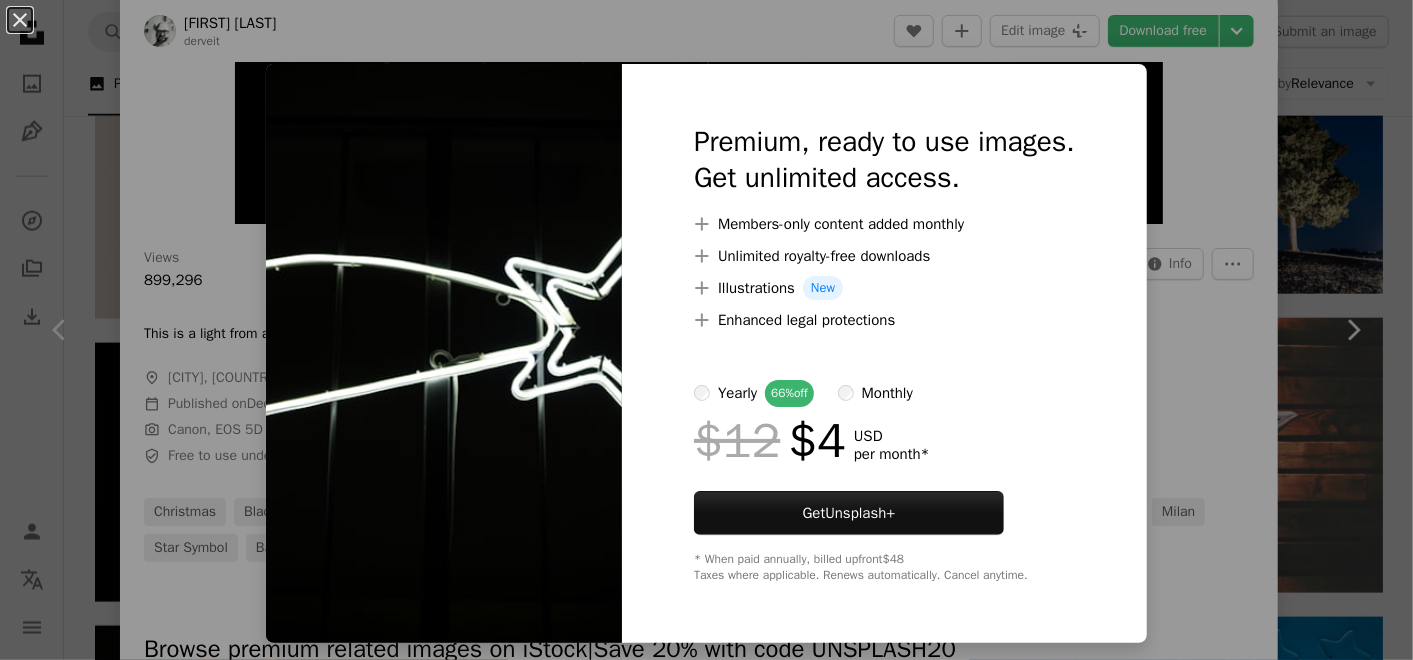 click on "An X shape Premium, ready to use images. Get unlimited access. A plus sign Members-only content added monthly A plus sign Unlimited royalty-free downloads A plus sign Illustrations  New A plus sign Enhanced legal protections yearly 66%  off monthly $12   $4 USD per month * Get  Unsplash+ * When paid annually, billed upfront  $48 Taxes where applicable. Renews automatically. Cancel anytime." at bounding box center (706, 330) 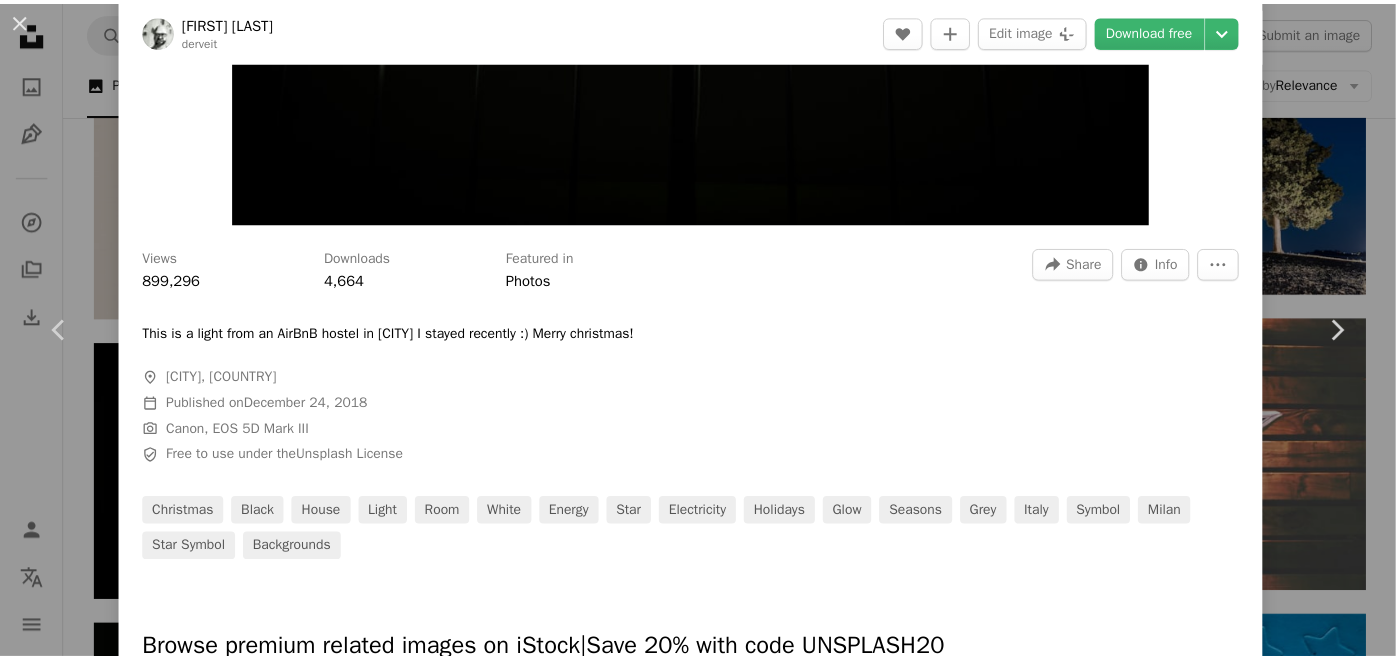 scroll, scrollTop: 111, scrollLeft: 0, axis: vertical 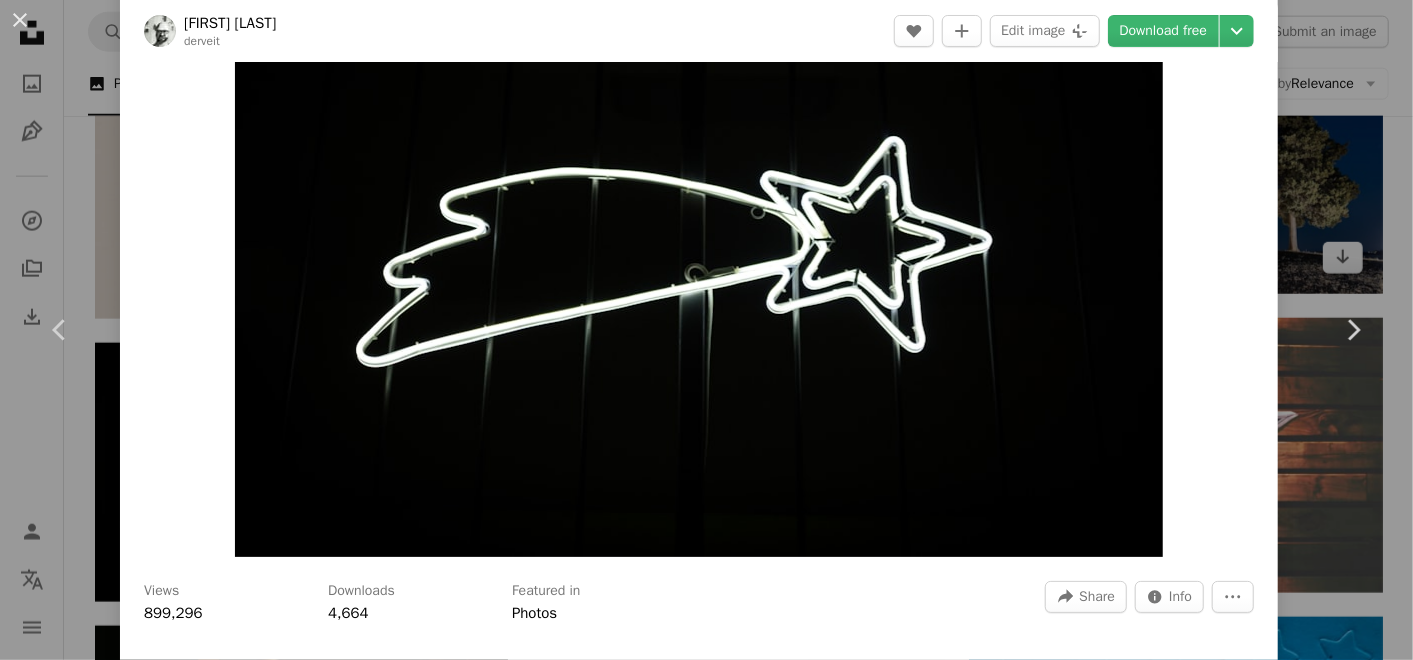 drag, startPoint x: 1277, startPoint y: 198, endPoint x: 1259, endPoint y: 212, distance: 22.803509 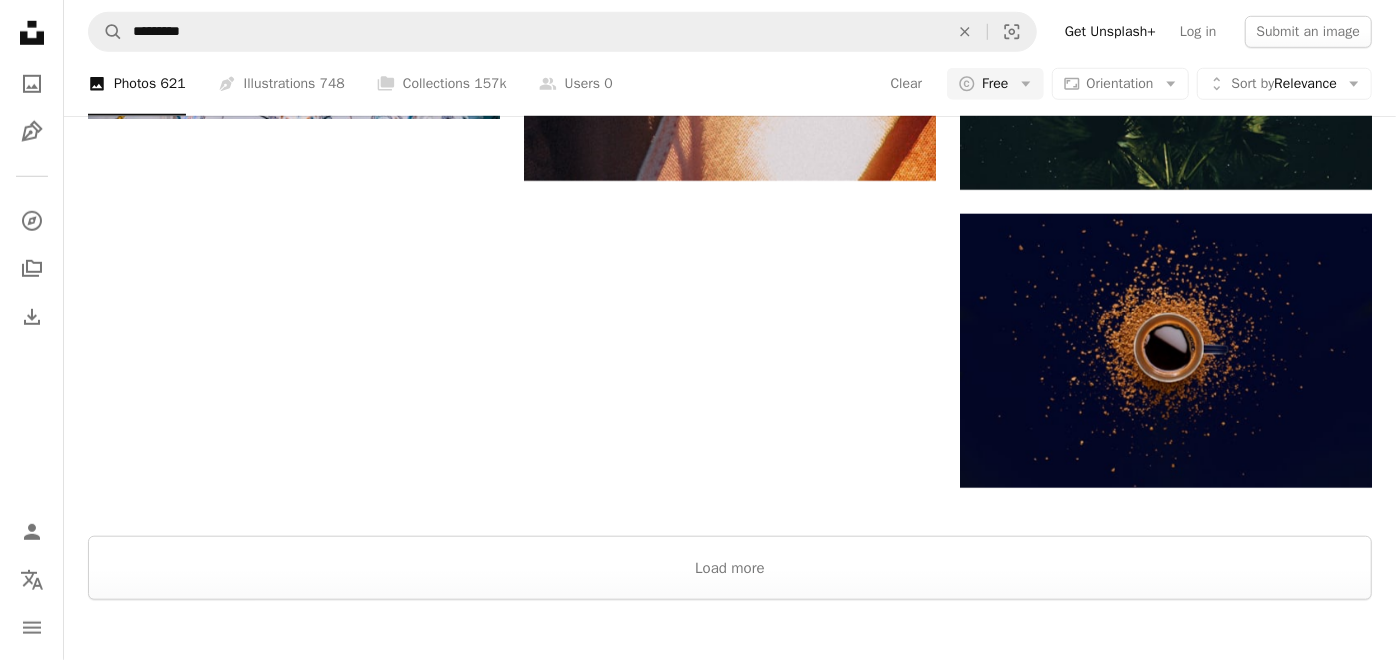 scroll, scrollTop: 20000, scrollLeft: 0, axis: vertical 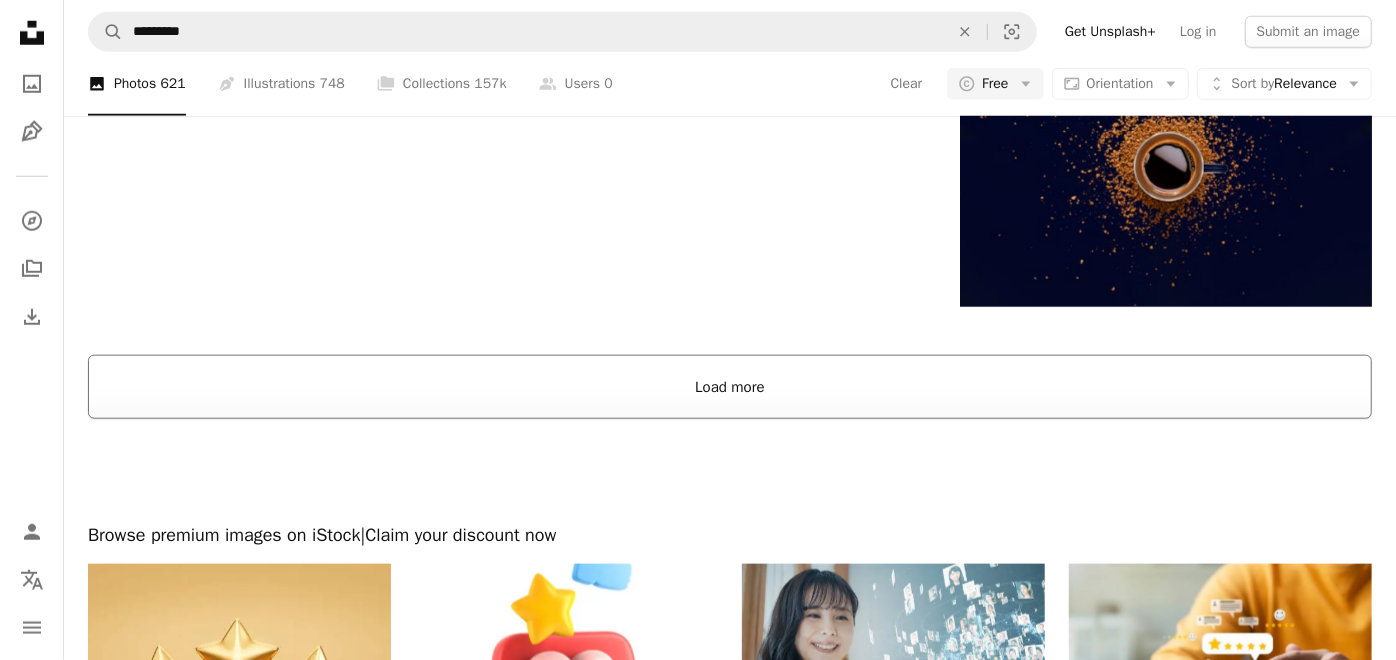 click on "Load more" at bounding box center (730, 387) 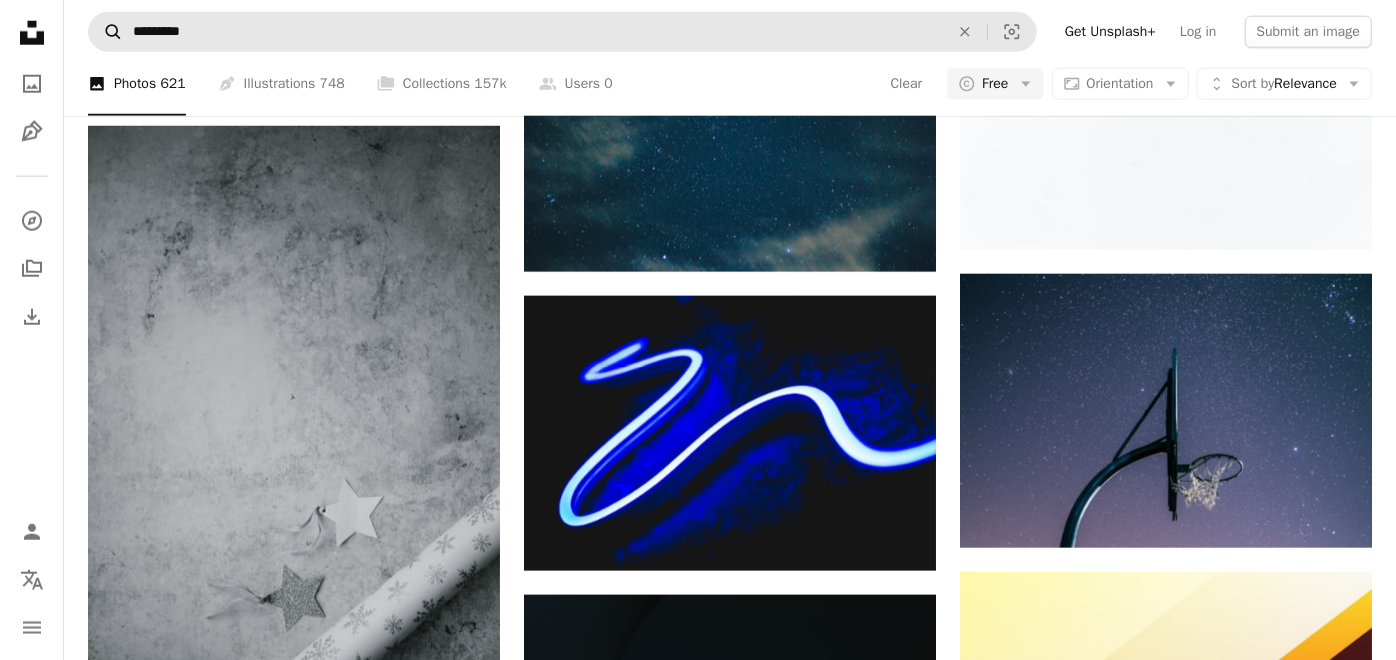 scroll, scrollTop: 24828, scrollLeft: 0, axis: vertical 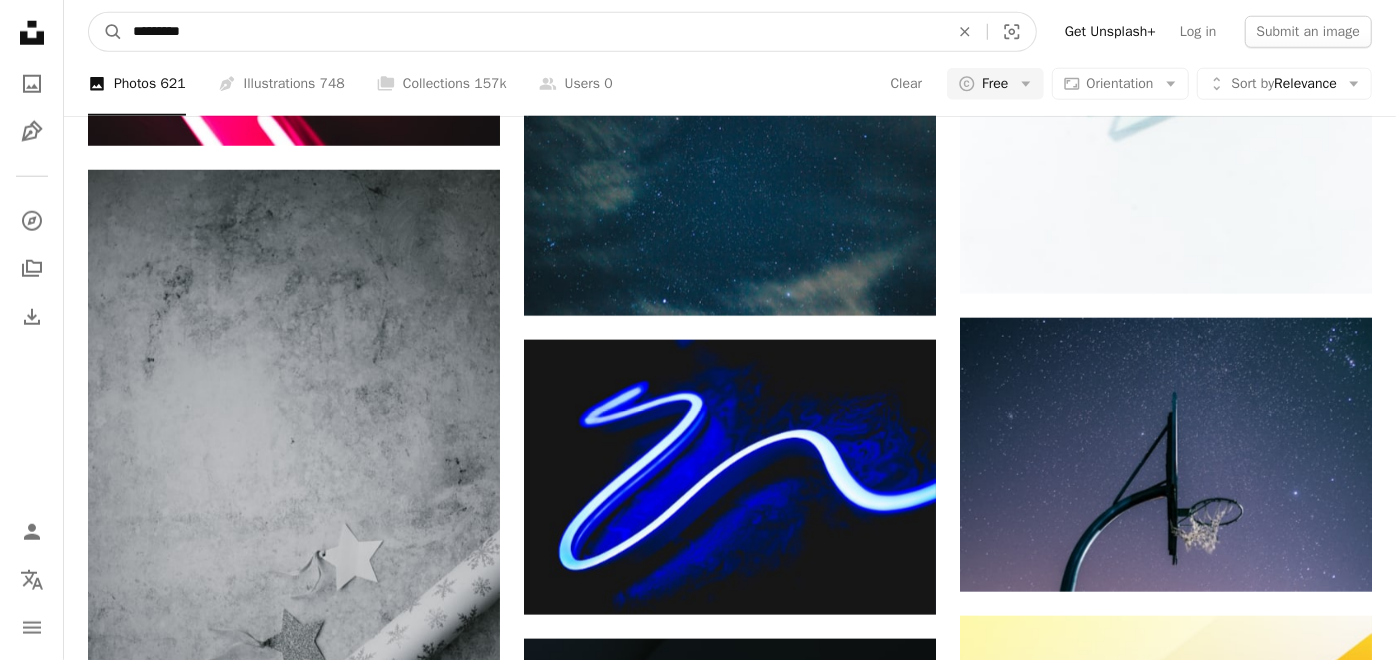 click on "*********" at bounding box center [533, 32] 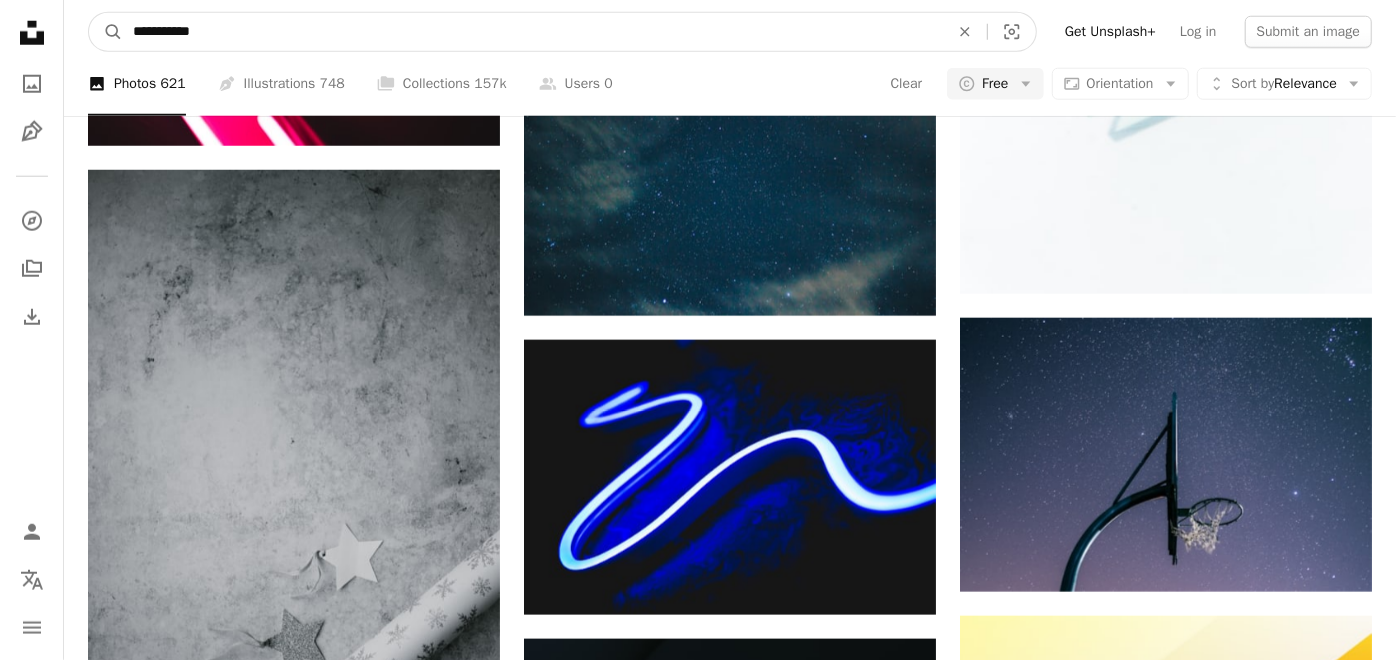 type on "**********" 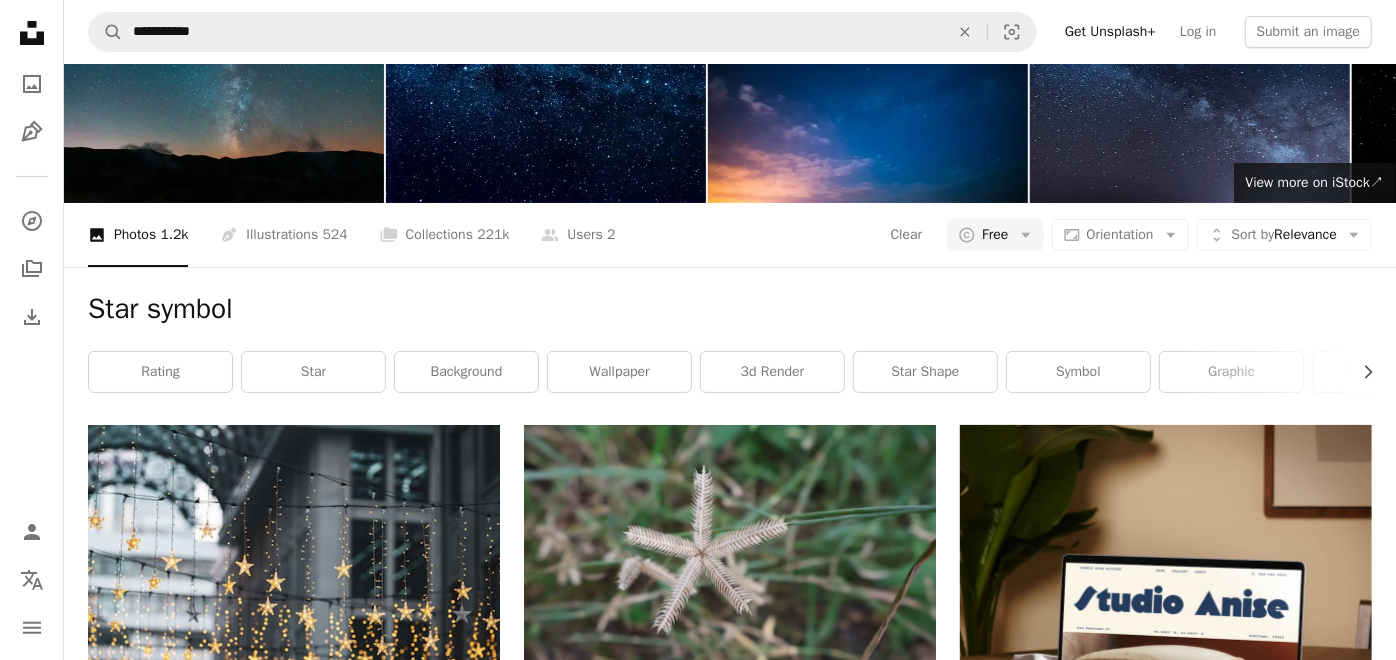scroll, scrollTop: 0, scrollLeft: 0, axis: both 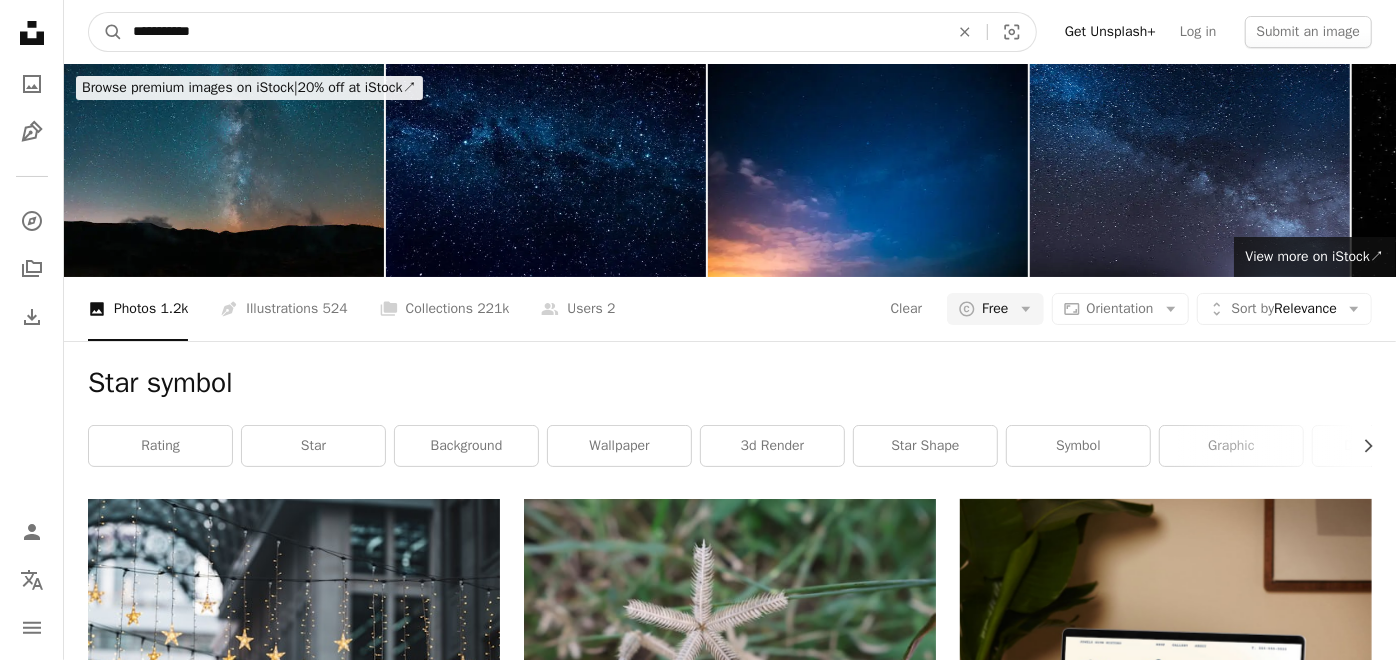 click on "**********" at bounding box center [533, 32] 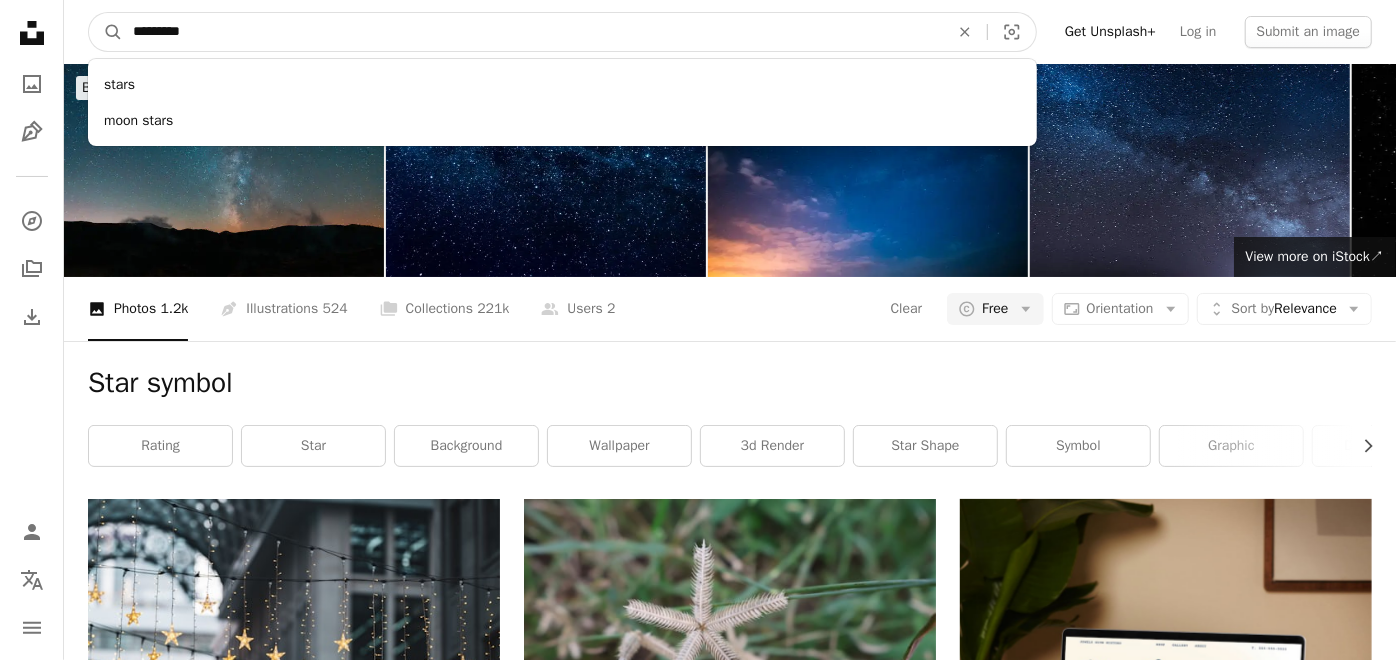 type on "*********" 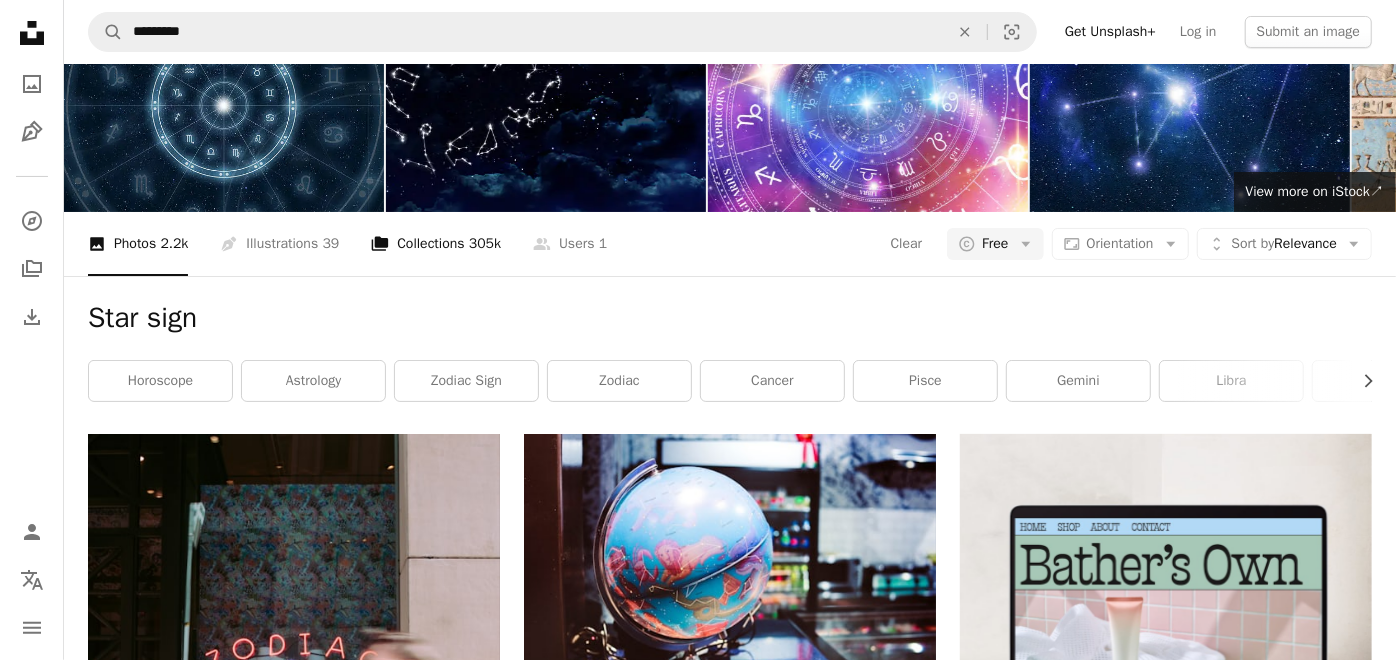 scroll, scrollTop: 0, scrollLeft: 0, axis: both 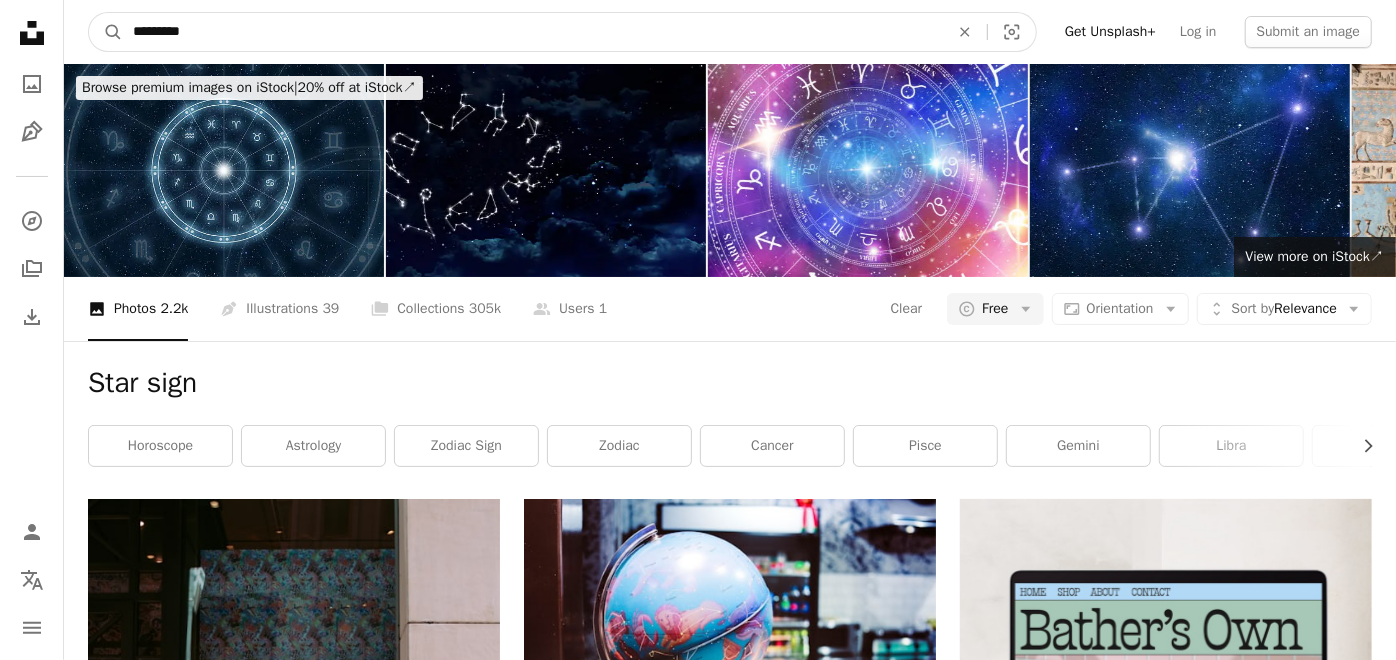 click on "*********" at bounding box center (533, 32) 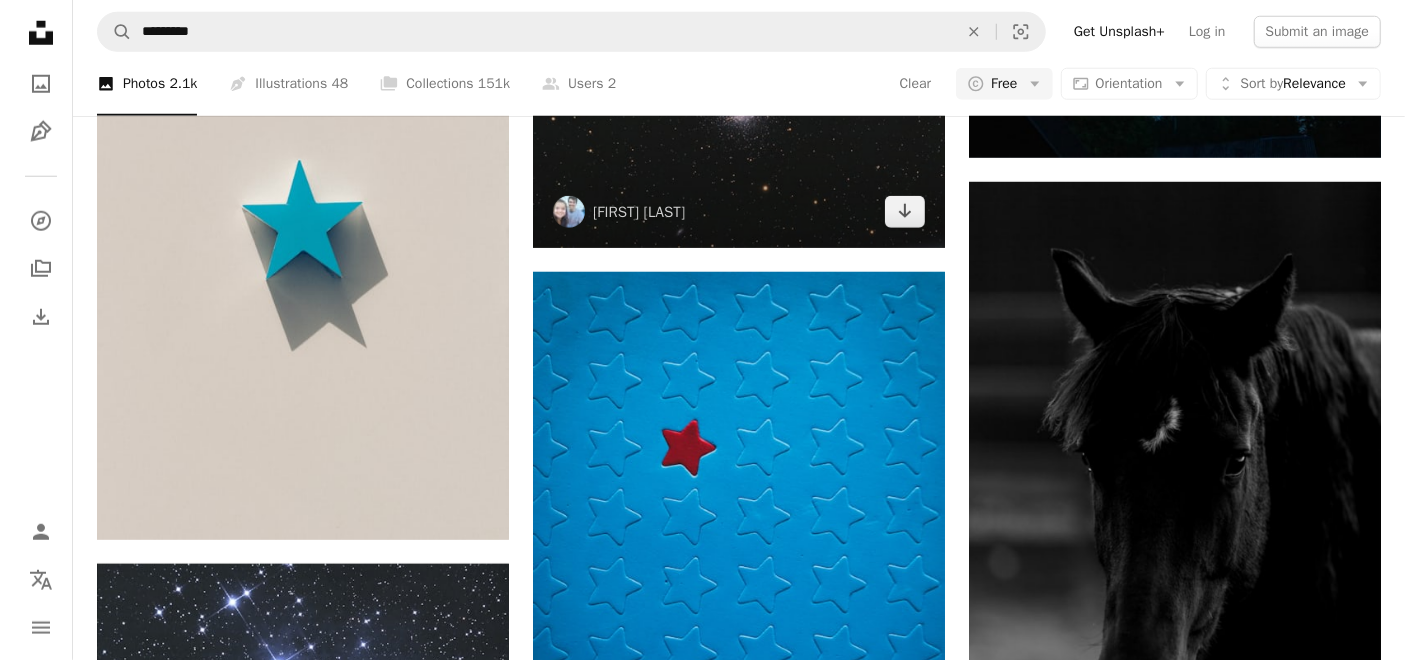 scroll, scrollTop: 1111, scrollLeft: 0, axis: vertical 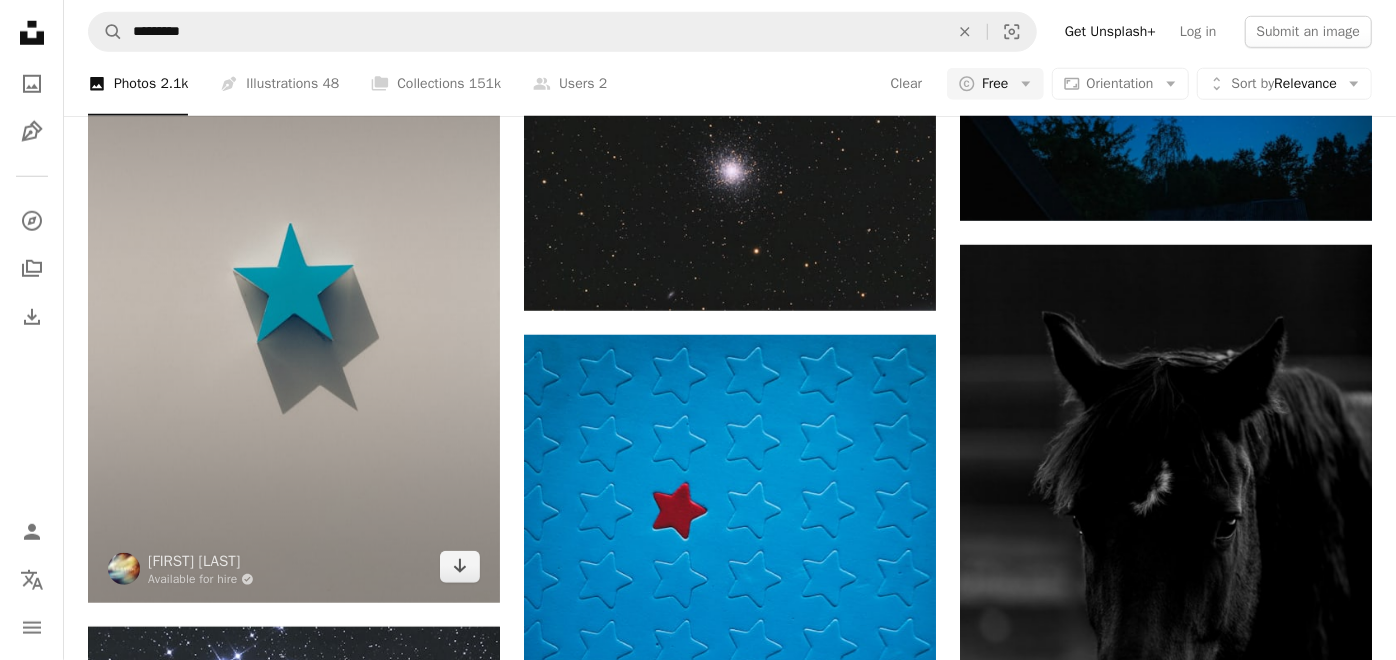 click at bounding box center [294, 294] 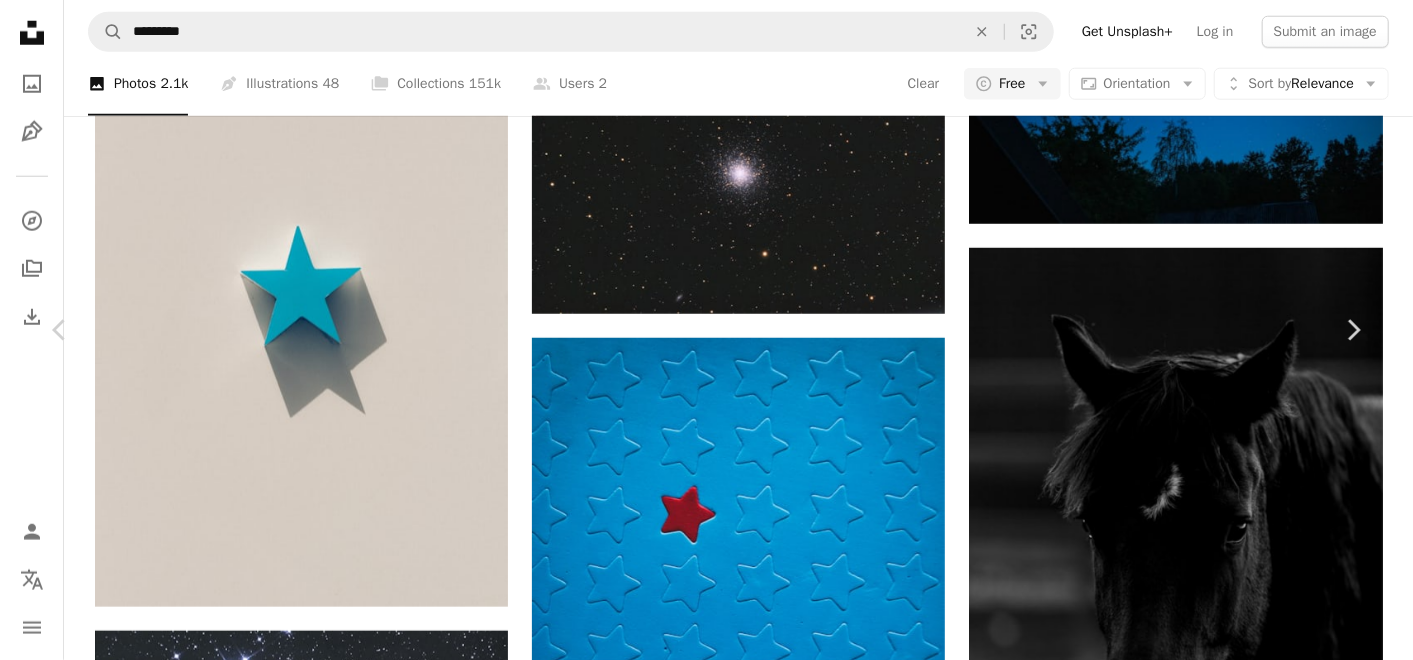 click on "Chevron down" 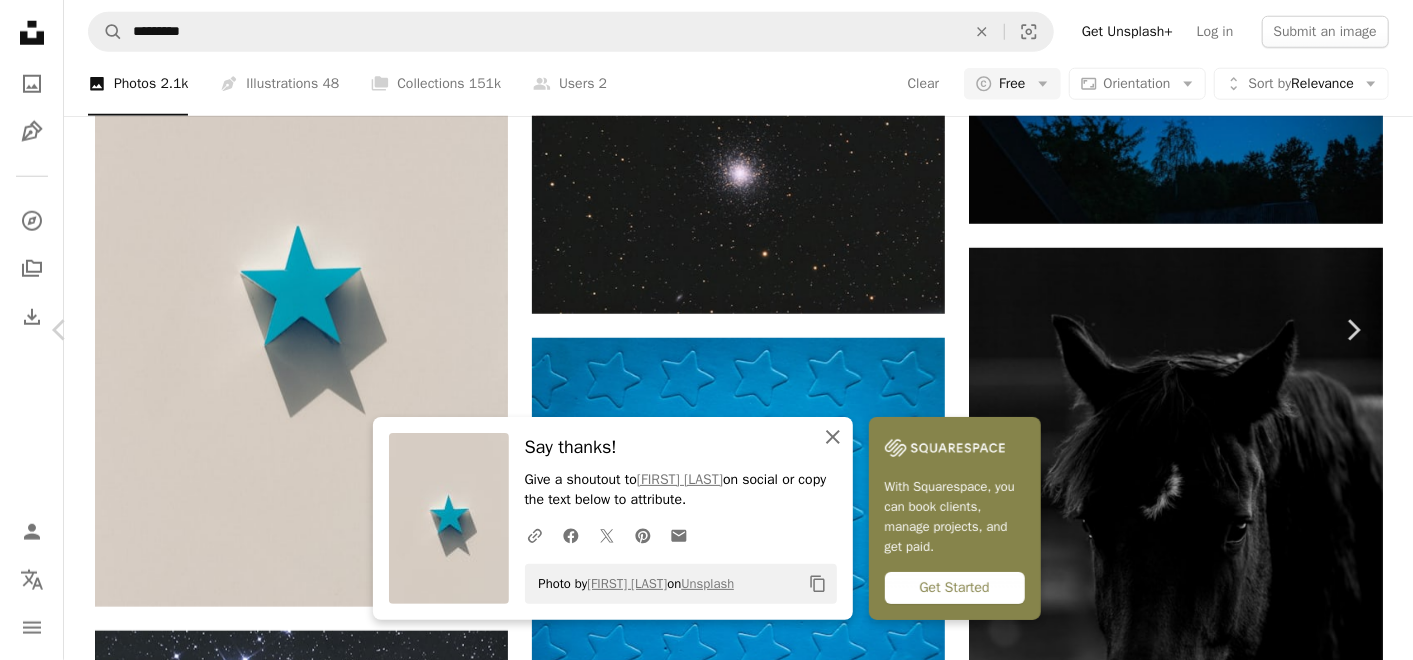 click on "An X shape" 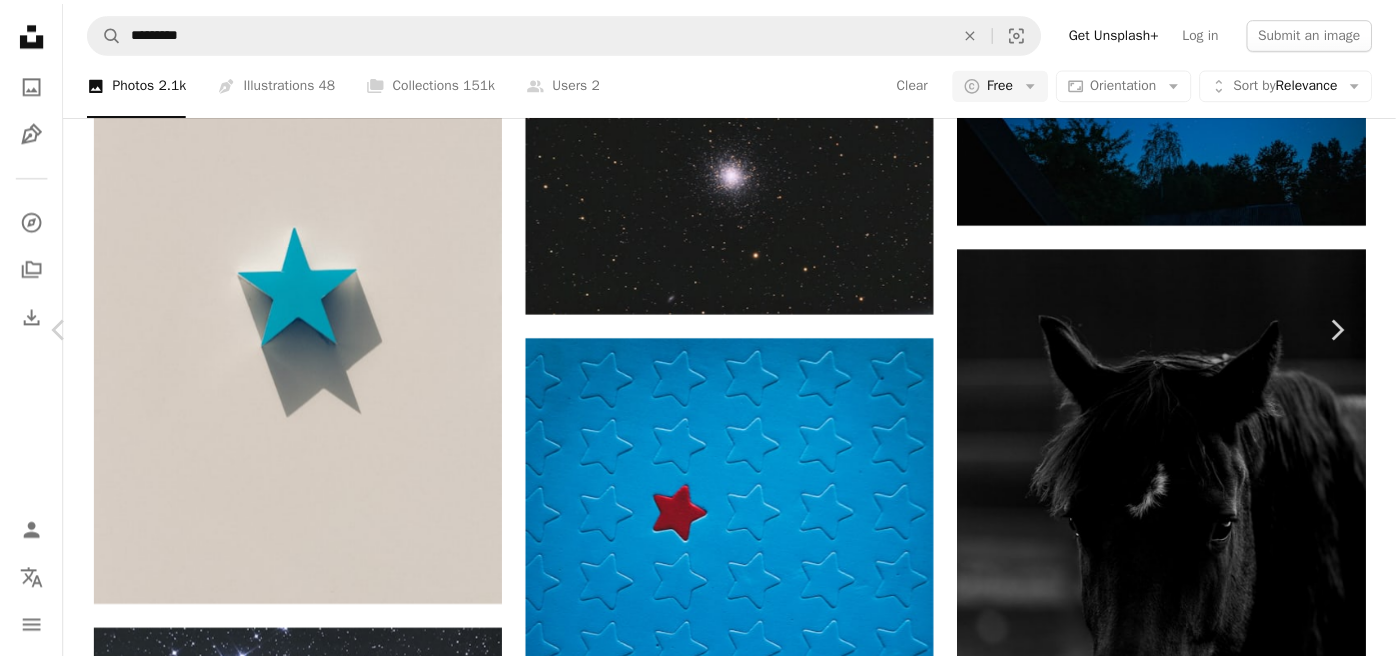 scroll, scrollTop: 444, scrollLeft: 0, axis: vertical 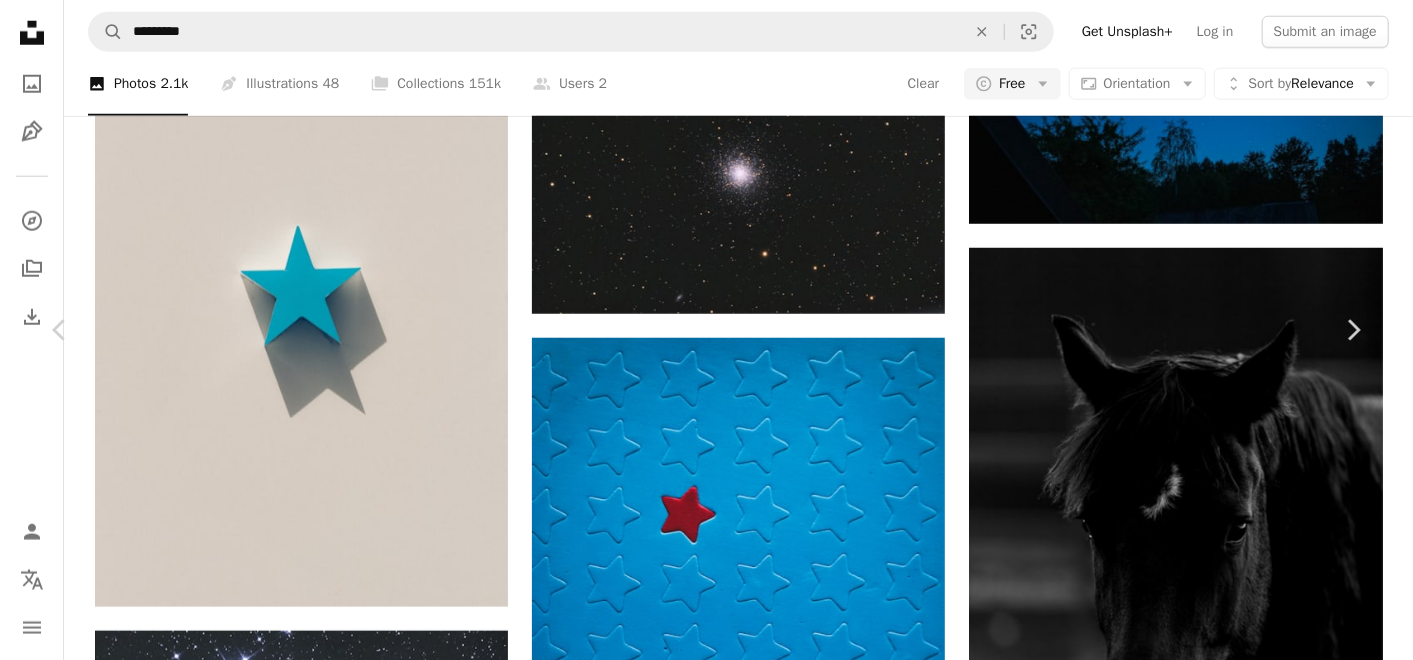 click on "An X shape" at bounding box center (20, 20) 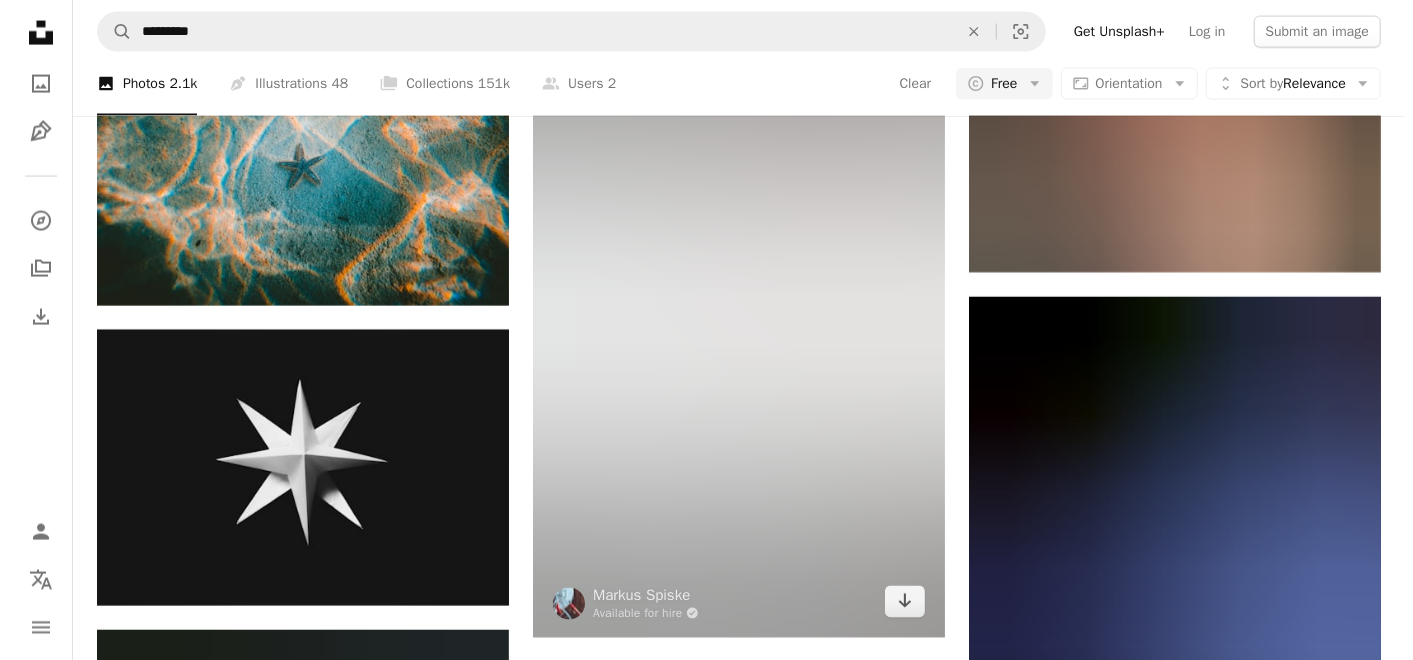scroll, scrollTop: 2111, scrollLeft: 0, axis: vertical 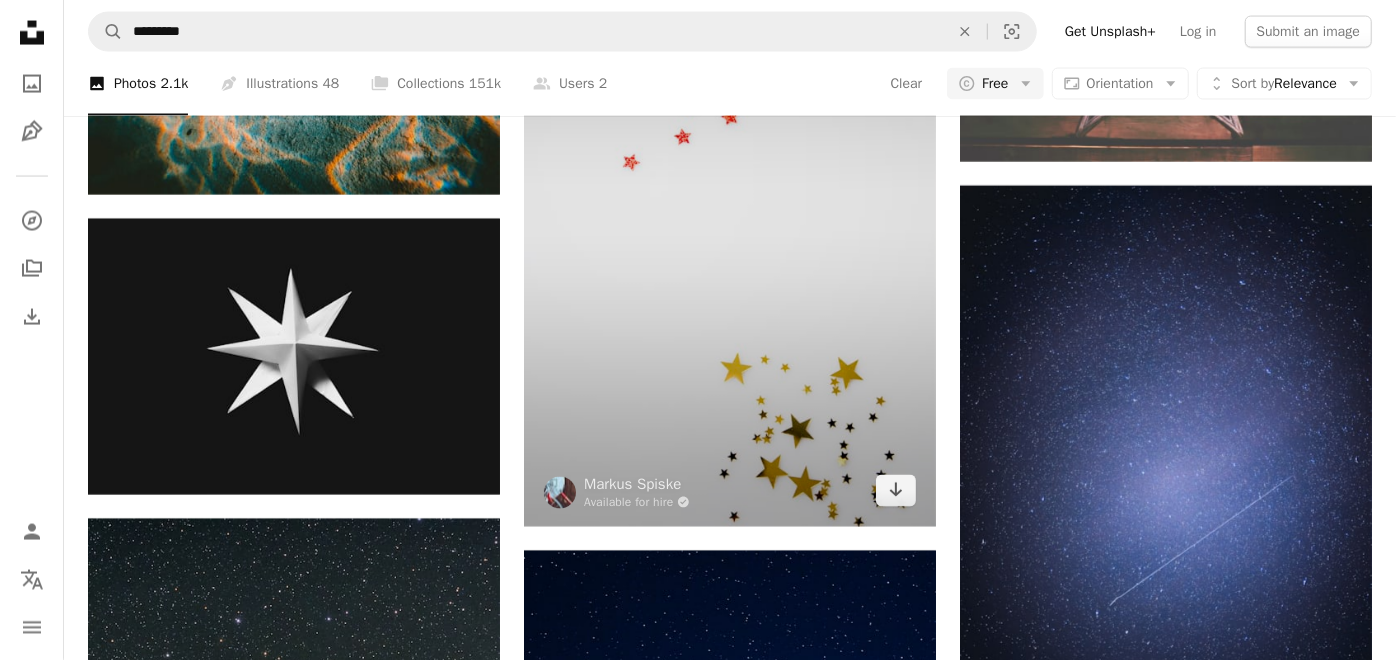 click at bounding box center (730, 218) 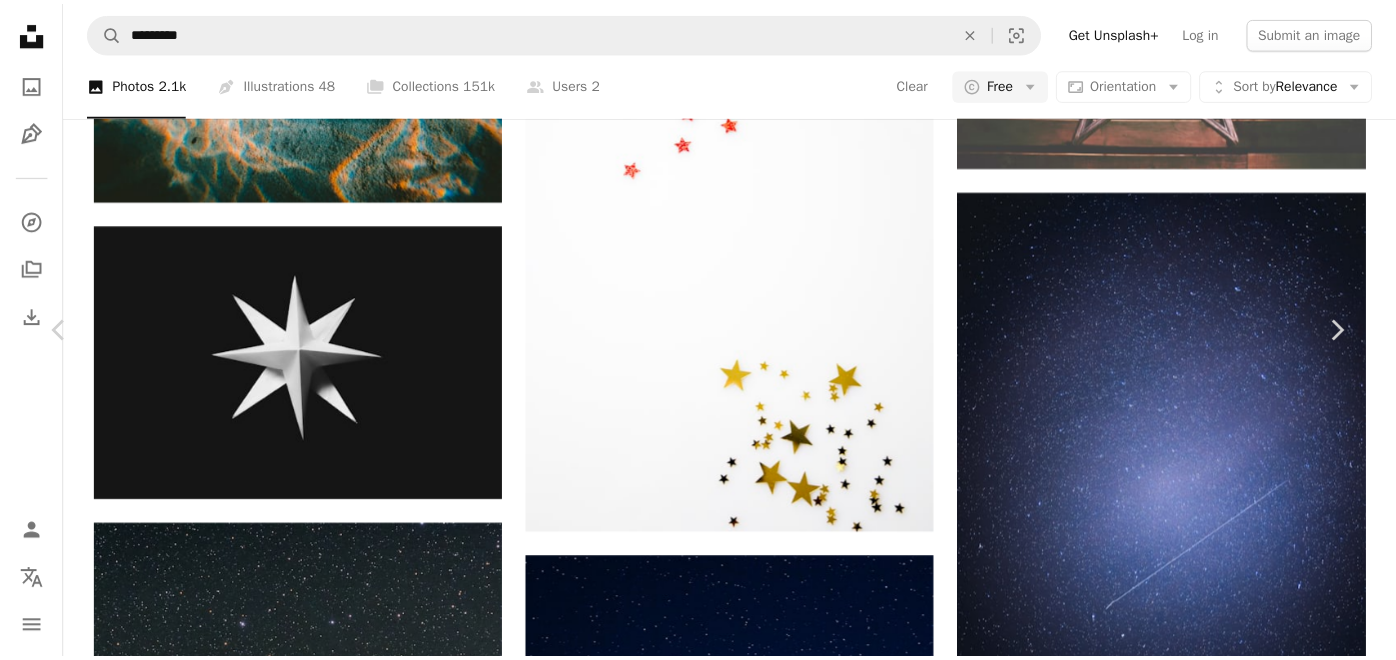 scroll, scrollTop: 0, scrollLeft: 0, axis: both 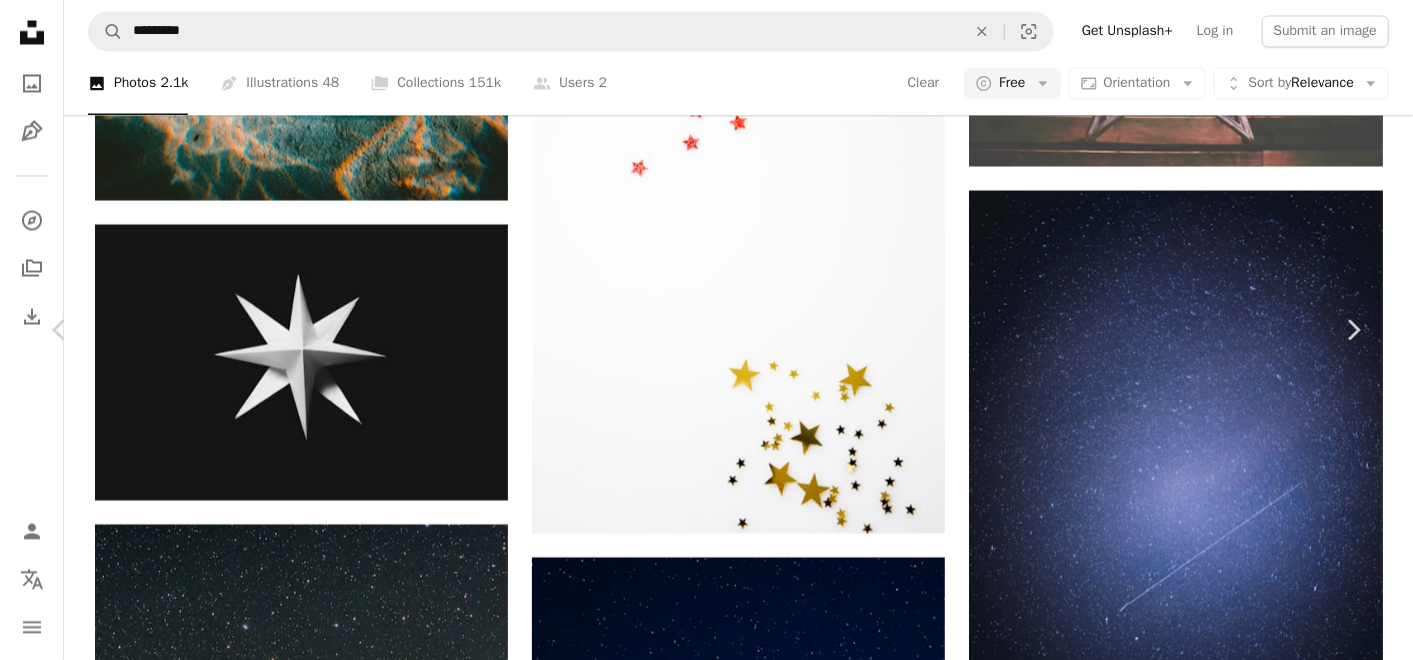 click on "An X shape" at bounding box center (20, 20) 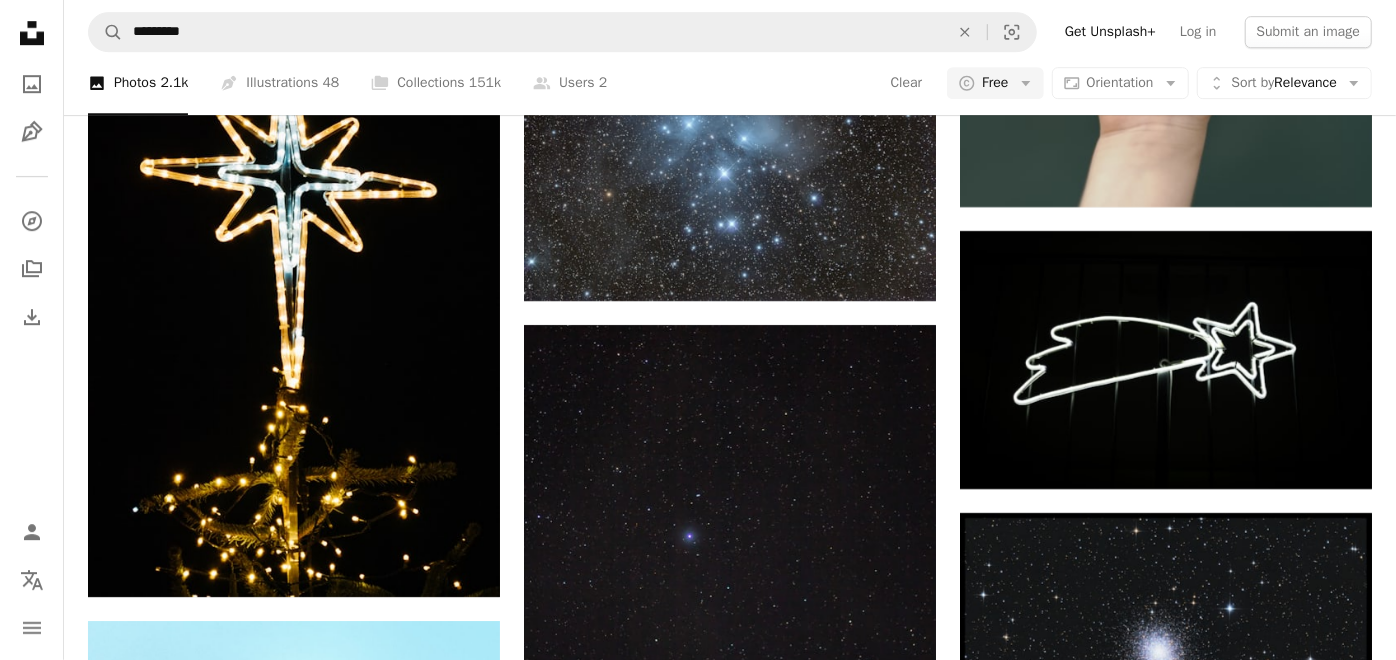 scroll, scrollTop: 3888, scrollLeft: 0, axis: vertical 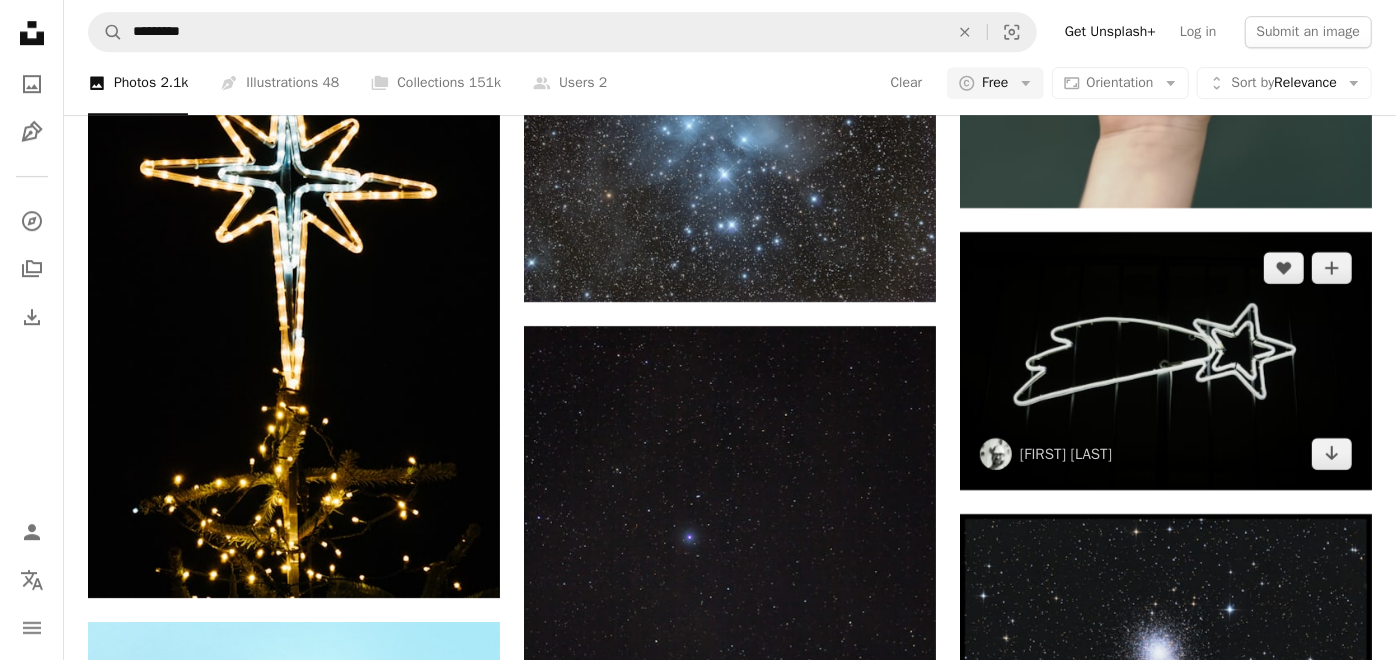 click at bounding box center (1166, 361) 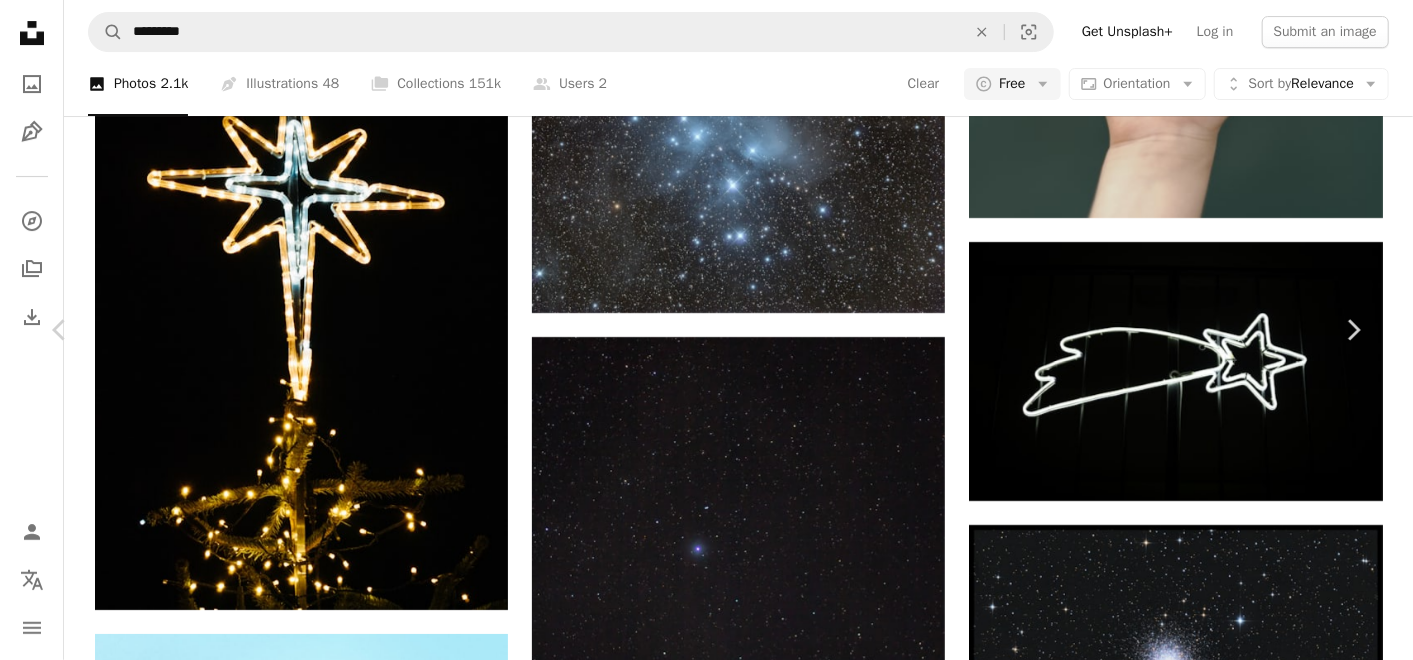 click on "An X shape Chevron left Chevron right [FIRST] [LAST] derveit A heart A plus sign Edit image   Plus sign for Unsplash+ Download free Chevron down Zoom in Views 899,296 Downloads 4,664 Featured in Photos A forward-right arrow Share Info icon Info More Actions This is a light from an AirBnB hostel in [CITY] I stayed recently :) Merry christmas! A map marker [CITY], [COUNTRY] Calendar outlined Published on  December 24, 2018 Camera Canon, EOS 5D Mark III Safety Free to use under the  Unsplash License christmas black house light room white energy star electricity holidays glow seasons grey italy symbol milan star symbol Backgrounds Browse premium related images on iStock  |  Save 20% with code UNSPLASH20 View more on iStock  ↗ Related images A heart A plus sign [FIRST] [LAST] Arrow pointing down Plus sign for Unsplash+ A heart A plus sign Getty Images For  Unsplash+ A lock   Purchase A heart A plus sign [FIRST] [LAST] Available for hire A checkmark inside of a circle Arrow pointing down A heart A plus sign [FIRST] [LAST] For" at bounding box center (706, 4614) 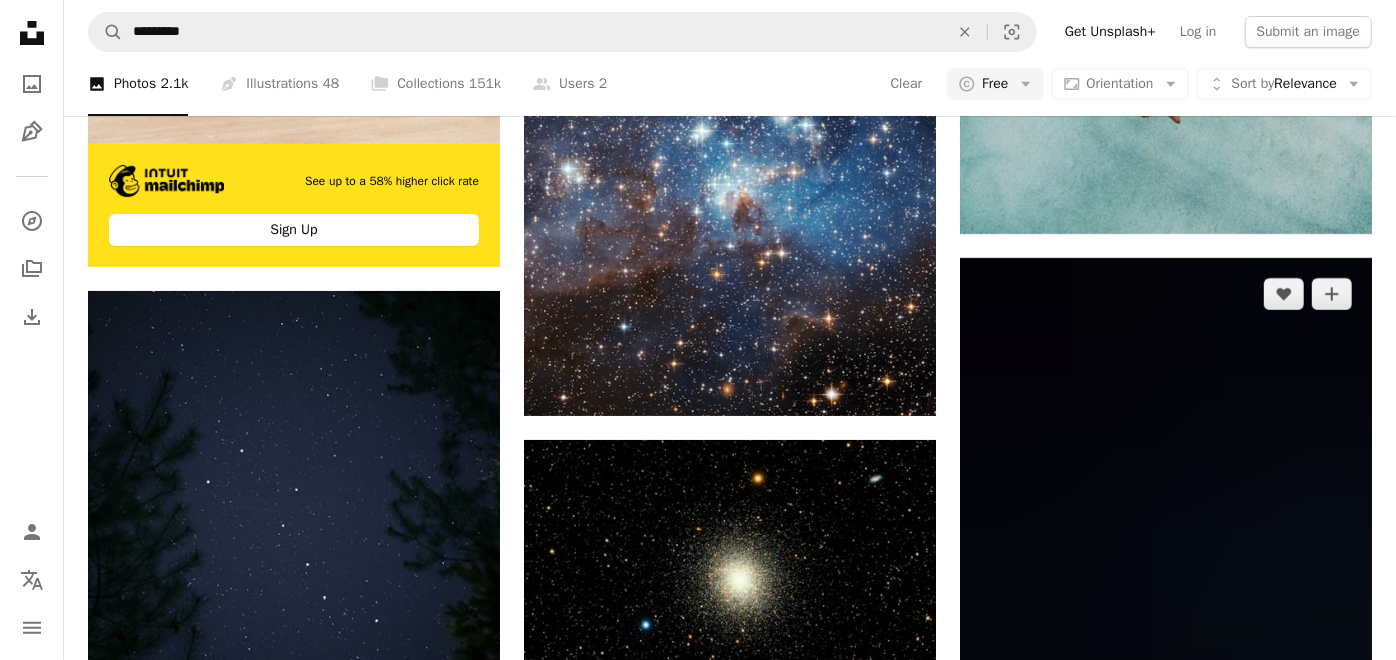scroll, scrollTop: 5333, scrollLeft: 0, axis: vertical 